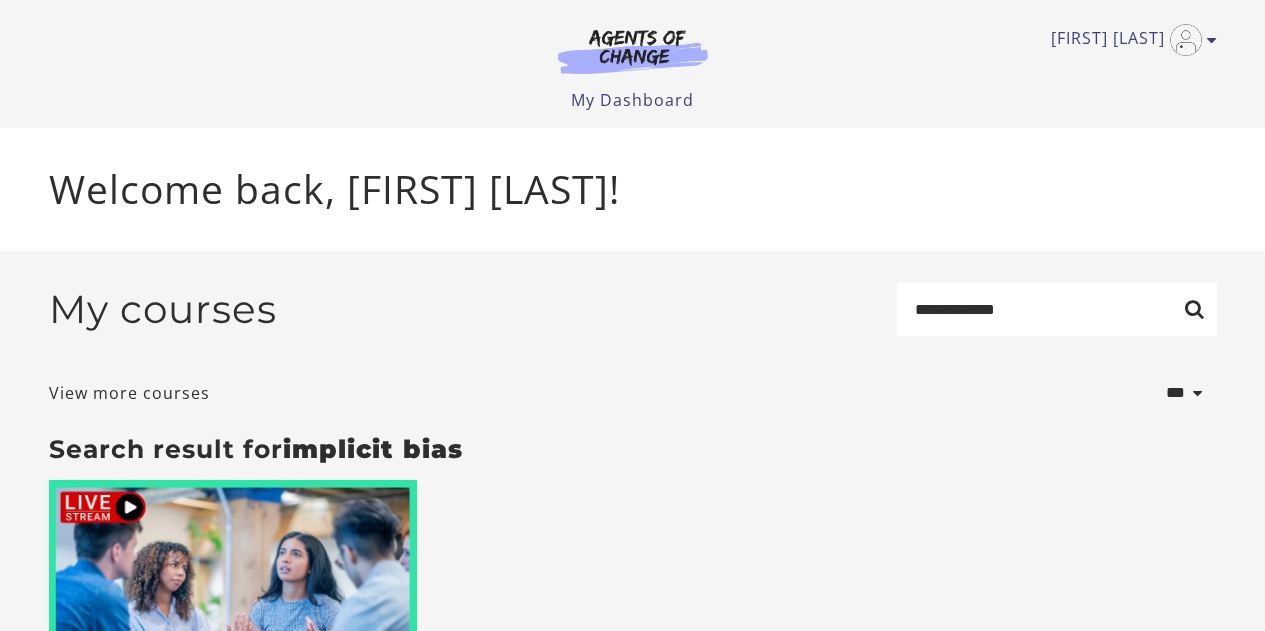 scroll, scrollTop: 0, scrollLeft: 0, axis: both 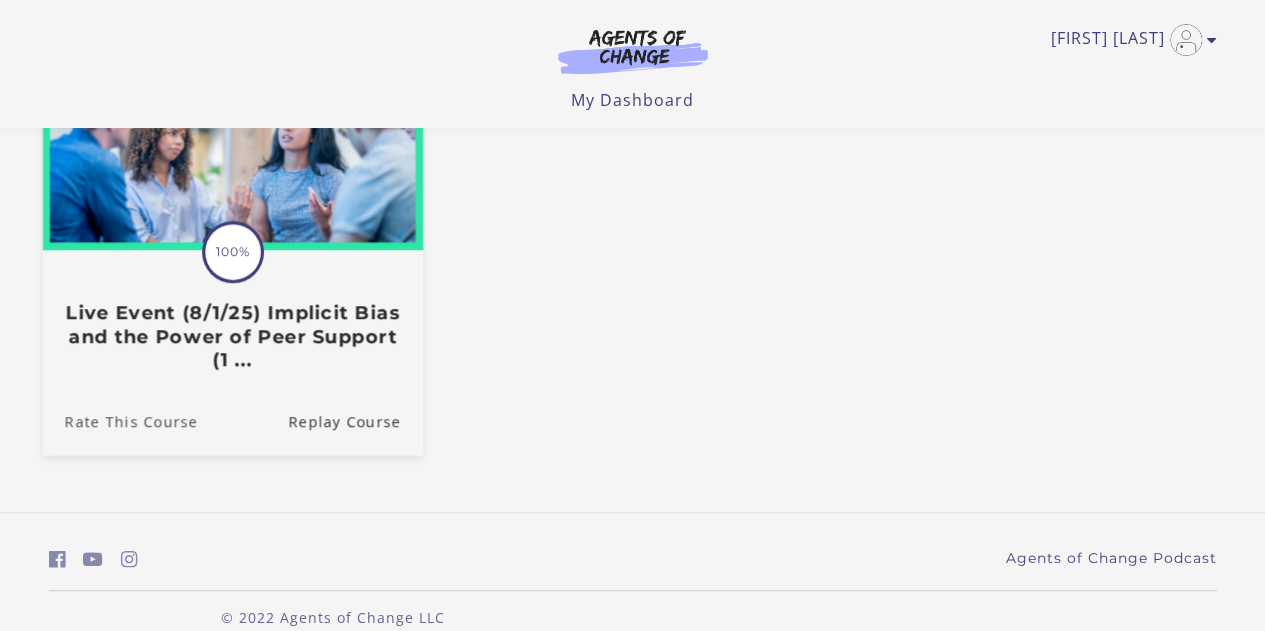 click on "Rate This Course" at bounding box center (119, 420) 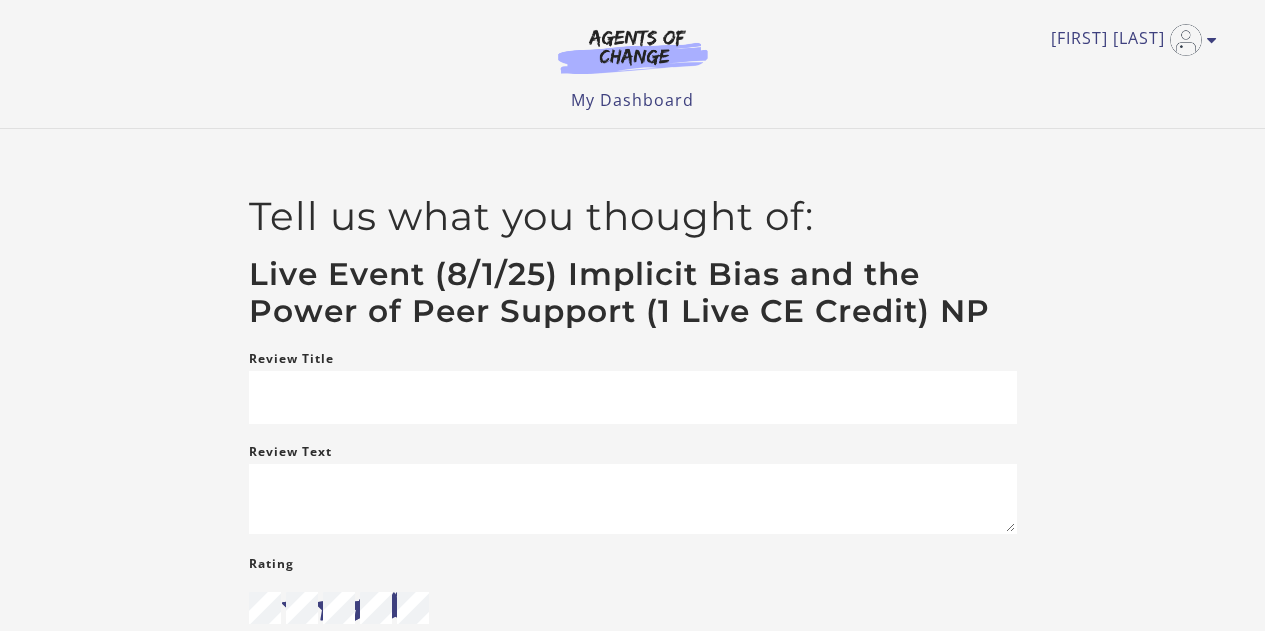 scroll, scrollTop: 0, scrollLeft: 0, axis: both 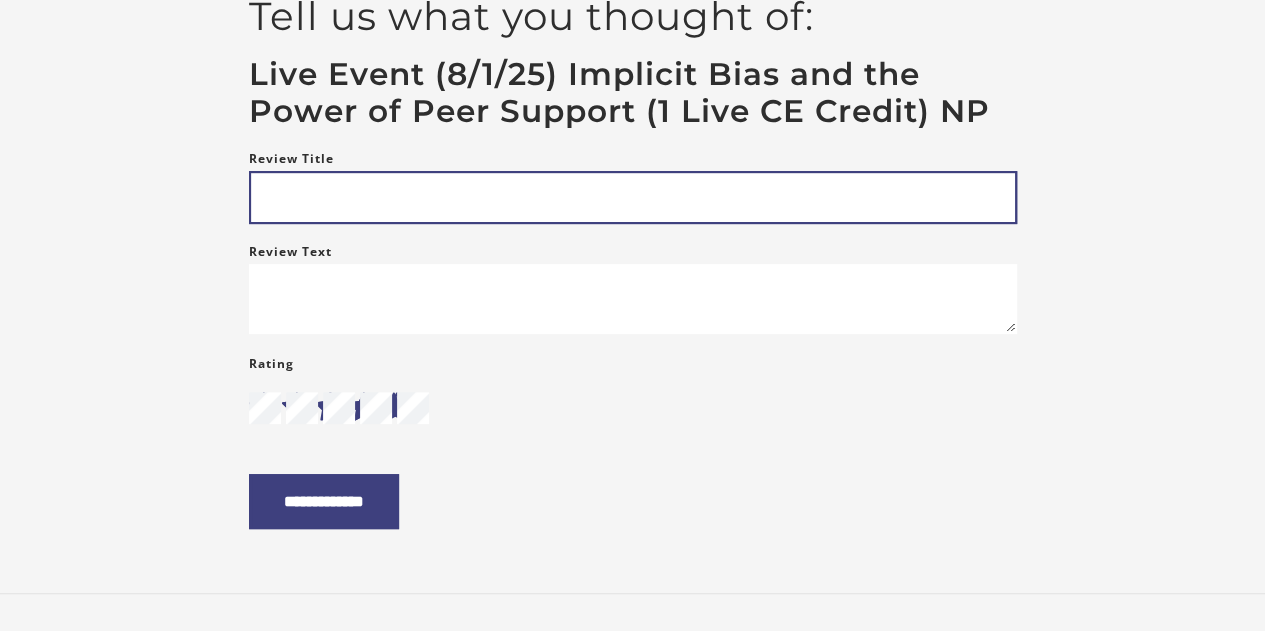 click on "Review Title" at bounding box center (633, 197) 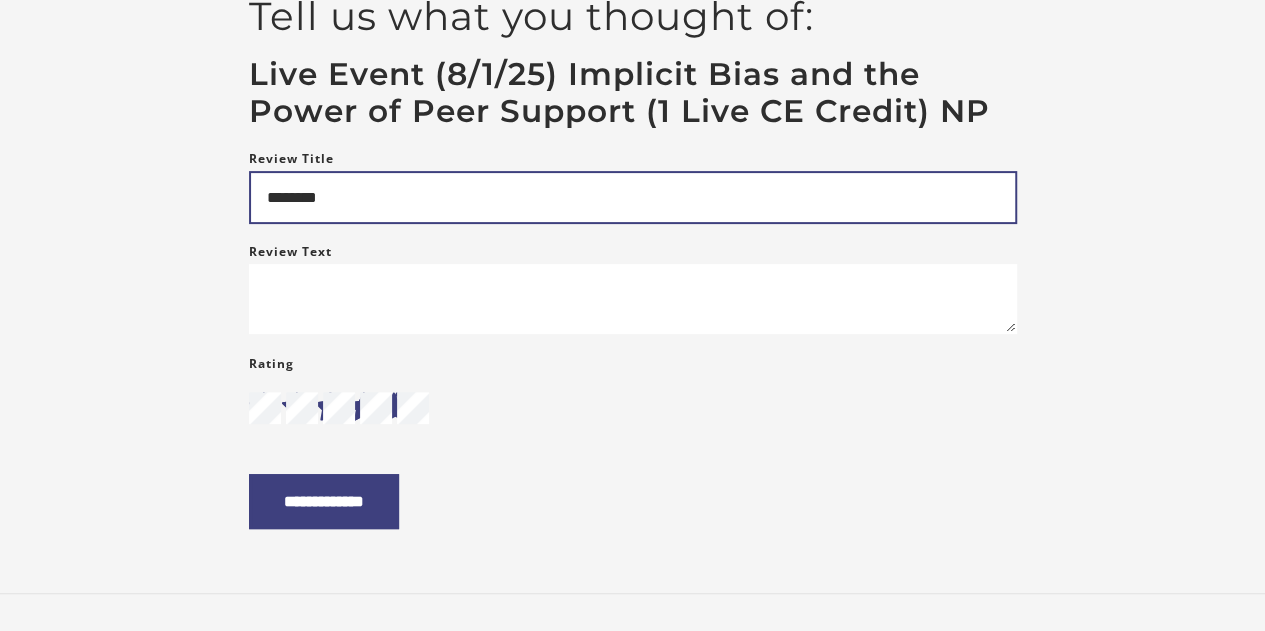 type on "********" 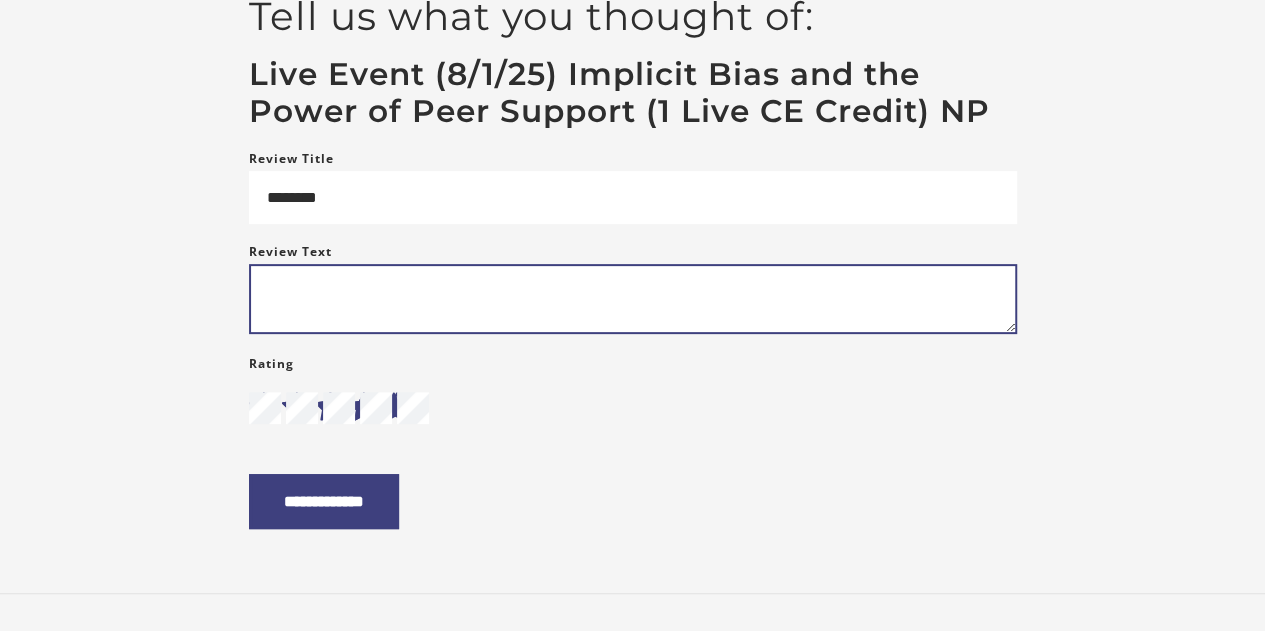 click on "Review Text" at bounding box center (633, 299) 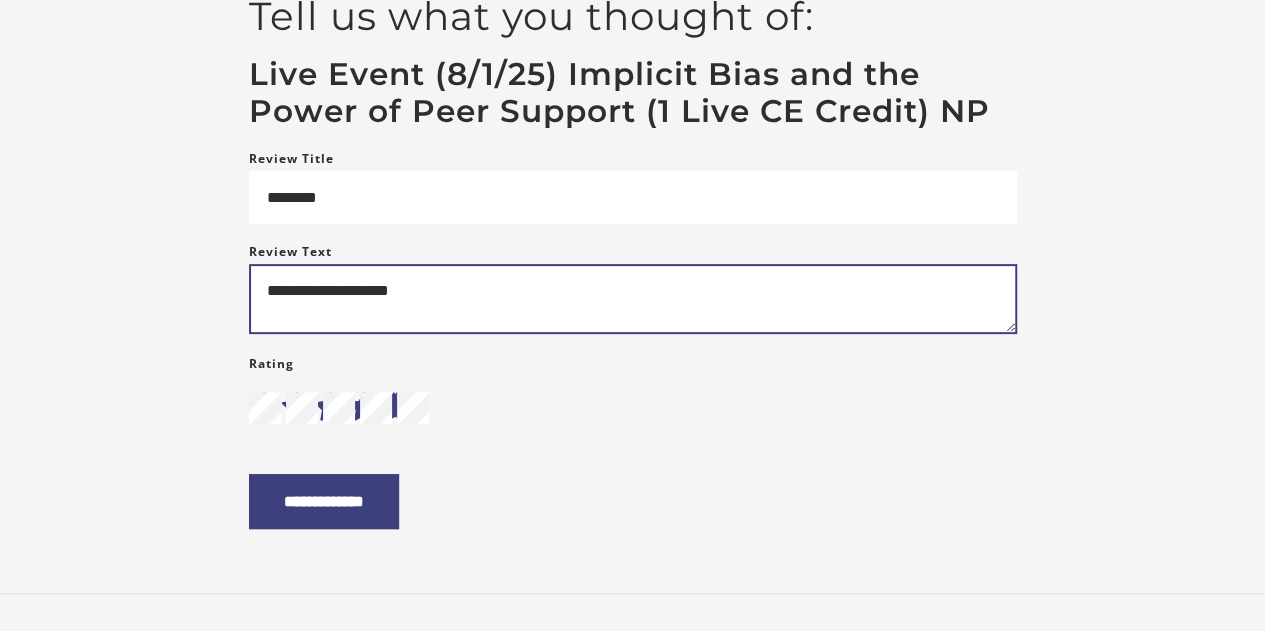 type on "**********" 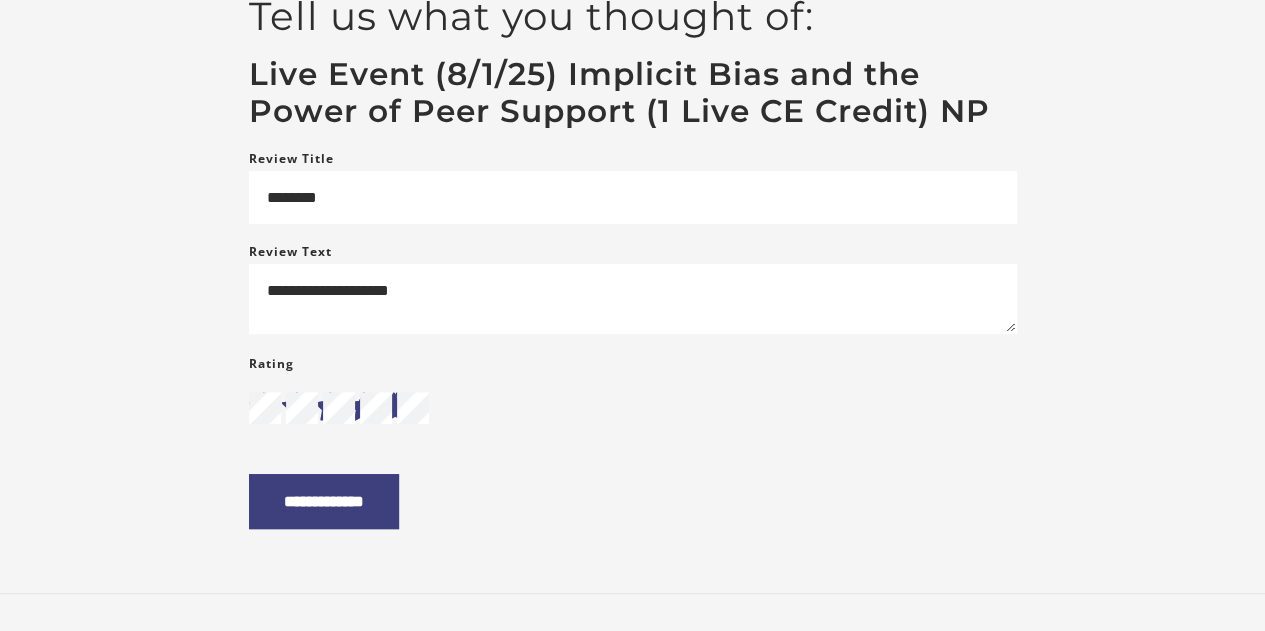 click at bounding box center (395, 408) 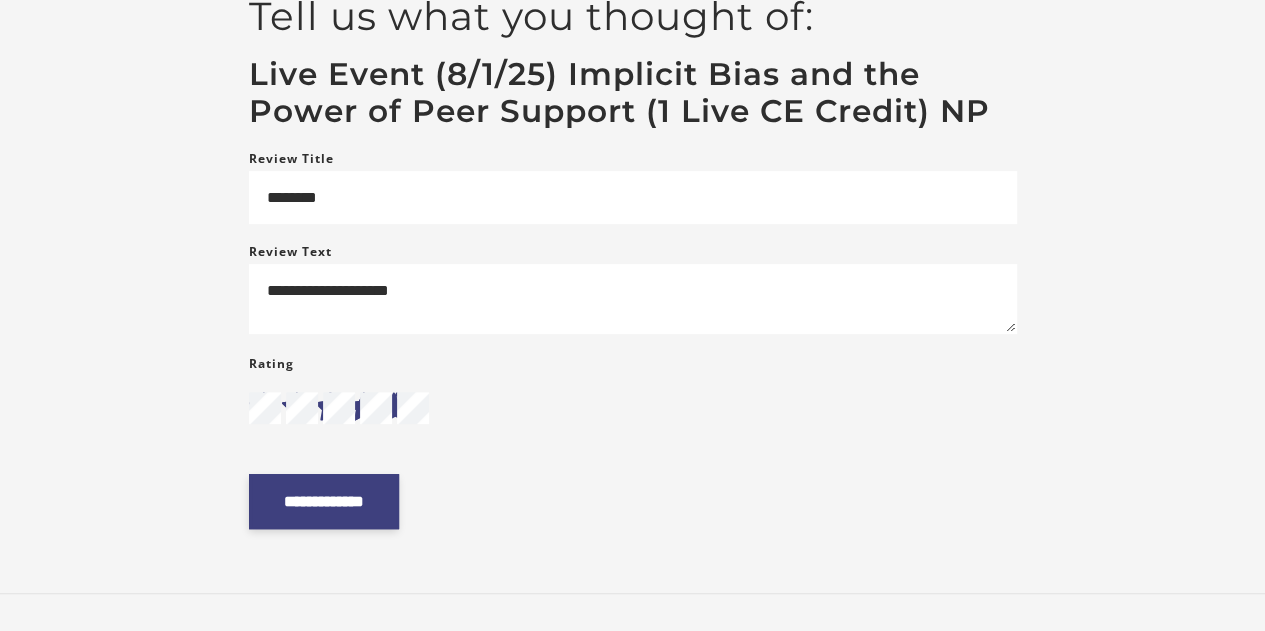 click on "**********" at bounding box center [324, 501] 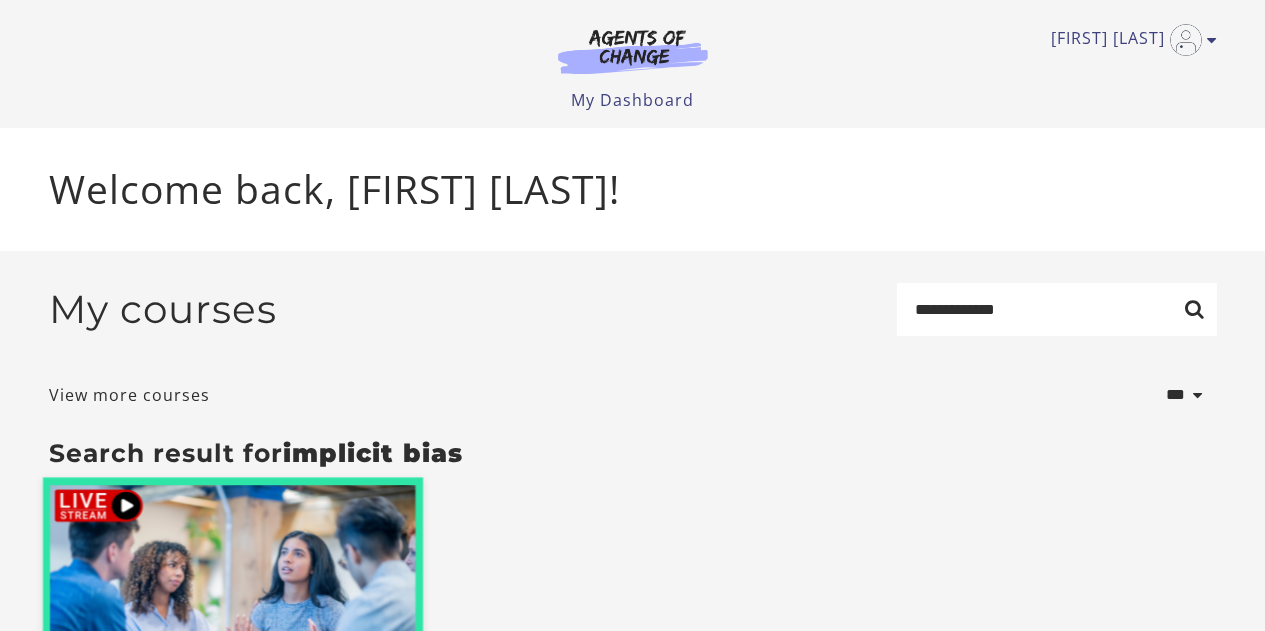 scroll, scrollTop: 0, scrollLeft: 0, axis: both 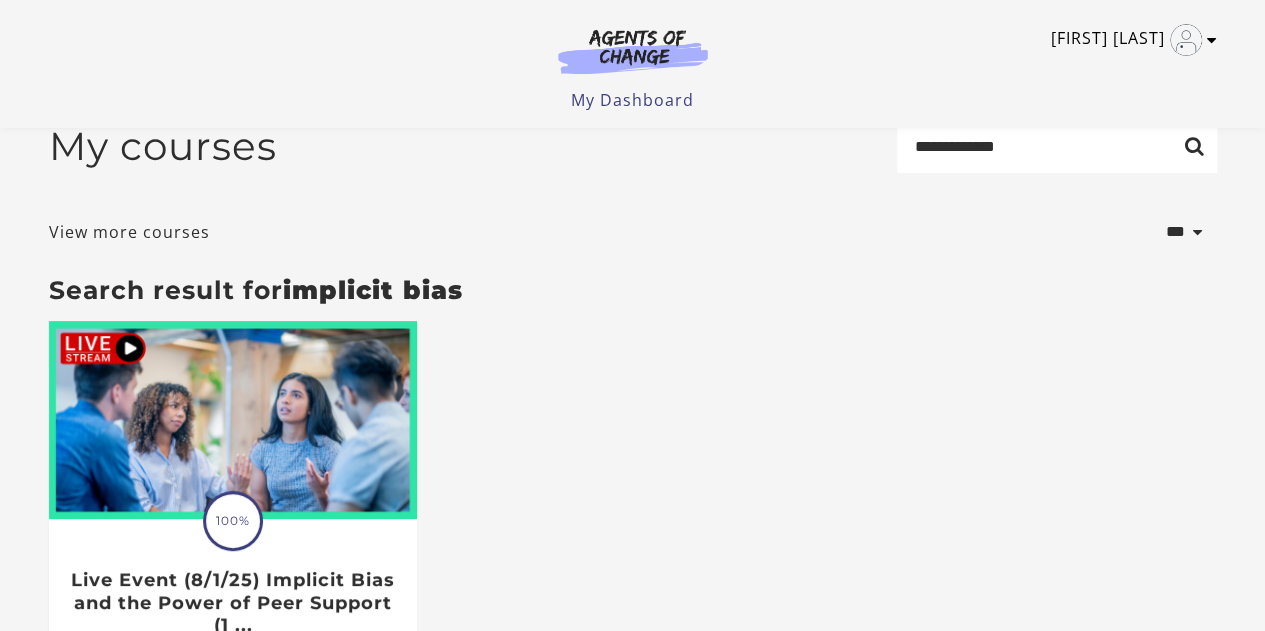 click on "[FIRST] [LAST]" at bounding box center [1129, 40] 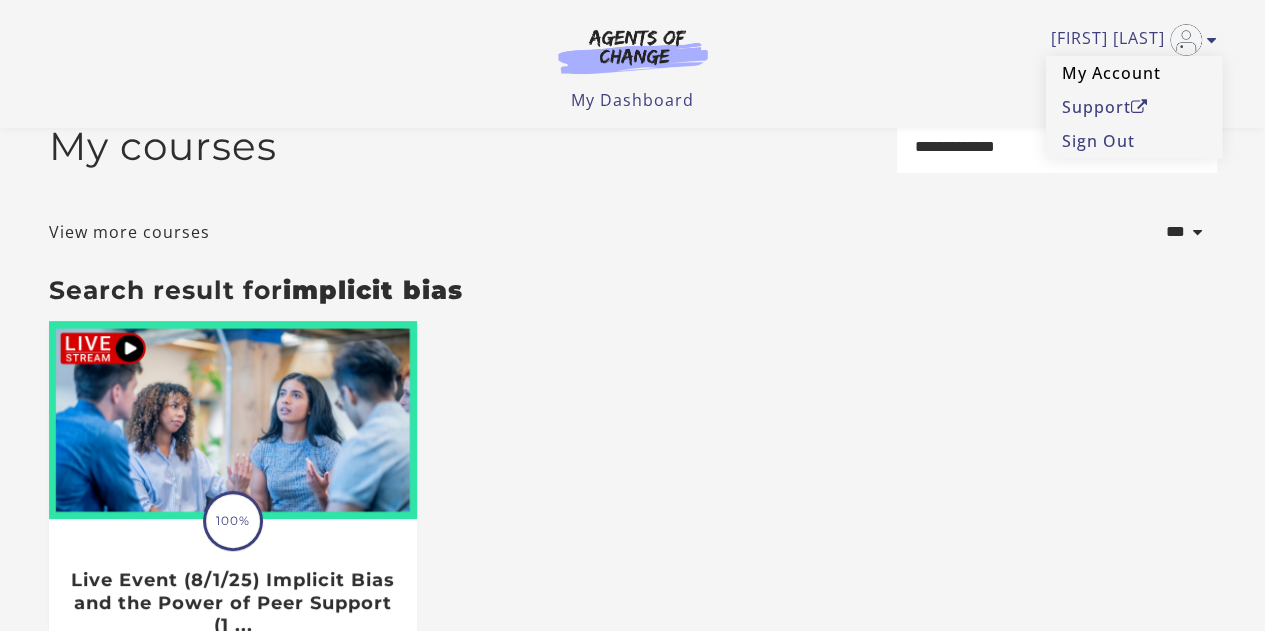 click on "My Account" at bounding box center [1134, 73] 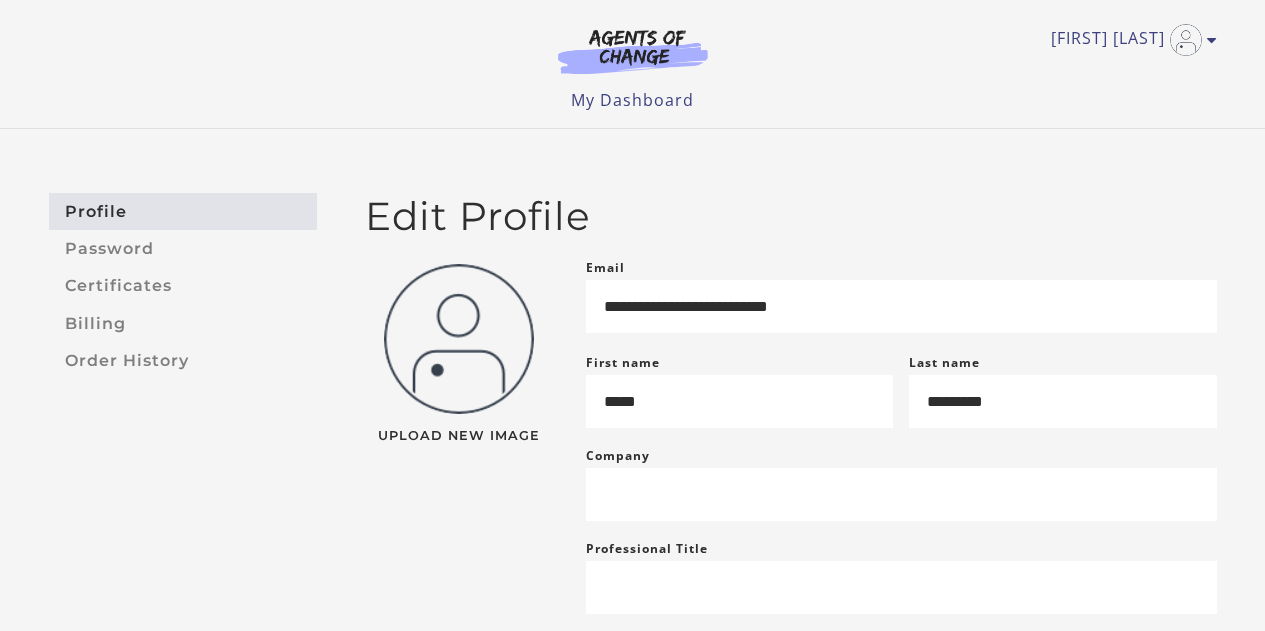 scroll, scrollTop: 0, scrollLeft: 0, axis: both 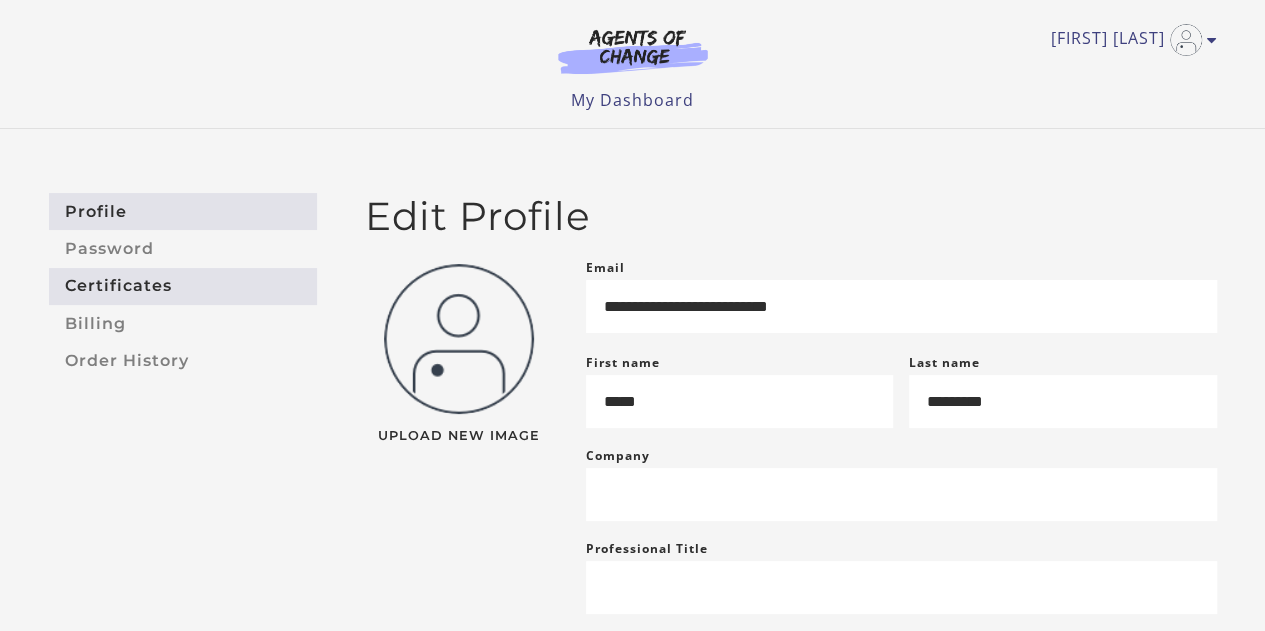 click on "Certificates" at bounding box center [183, 286] 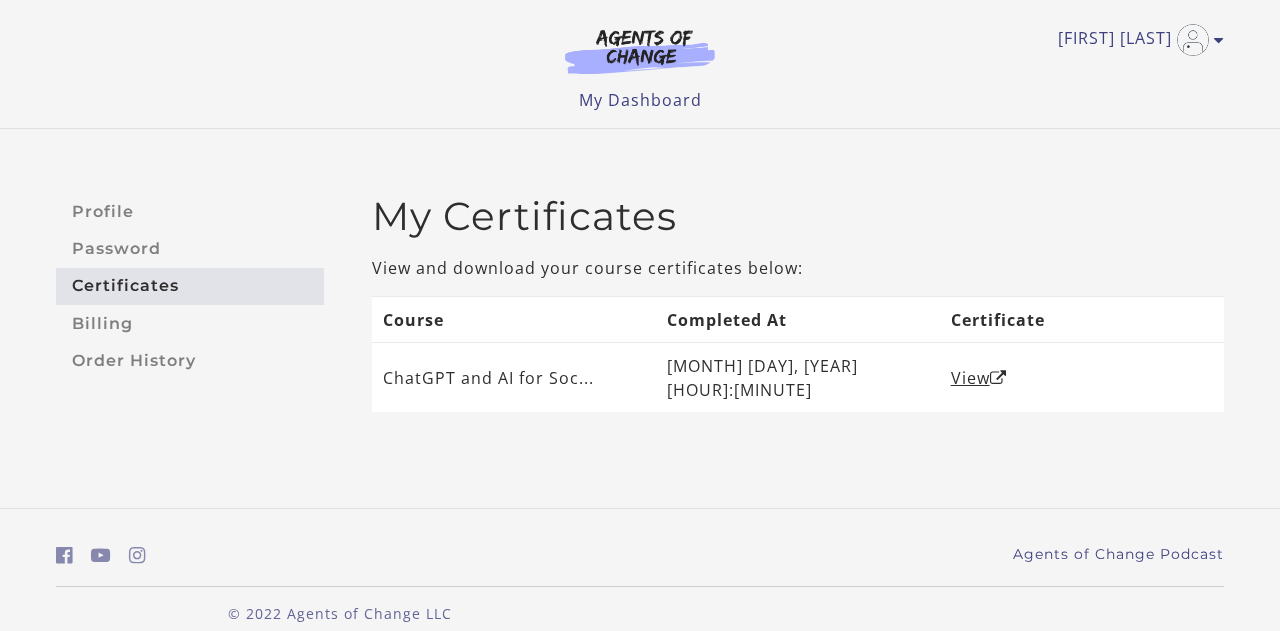 scroll, scrollTop: 0, scrollLeft: 0, axis: both 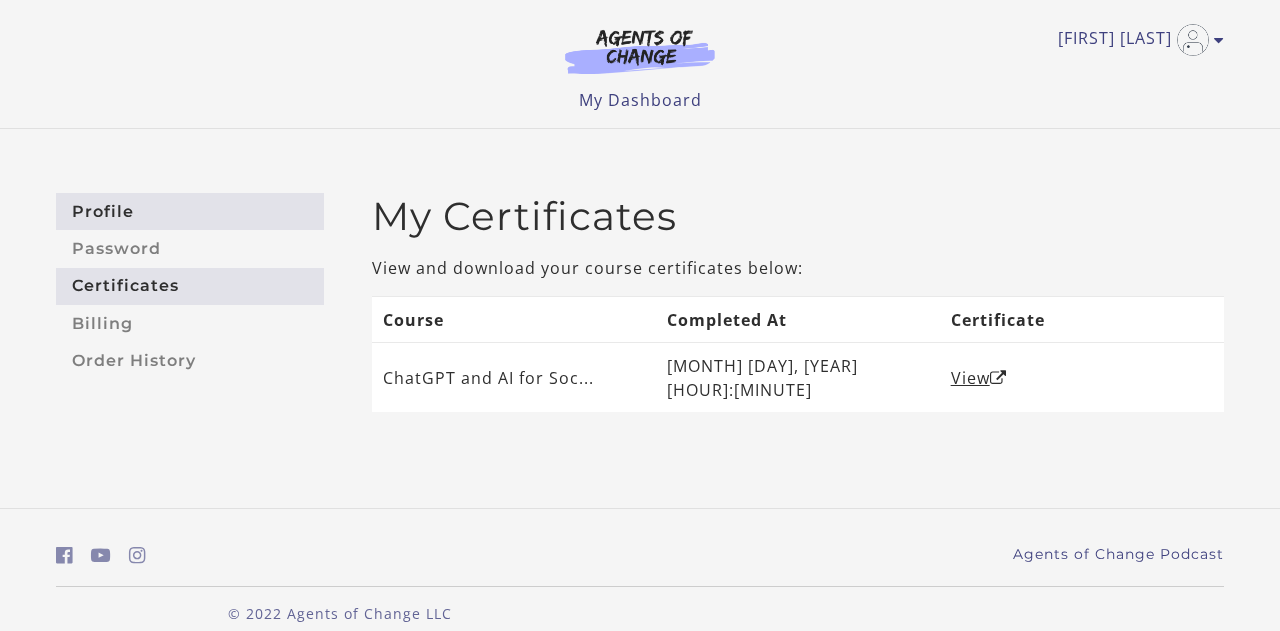 click on "Profile" at bounding box center [190, 211] 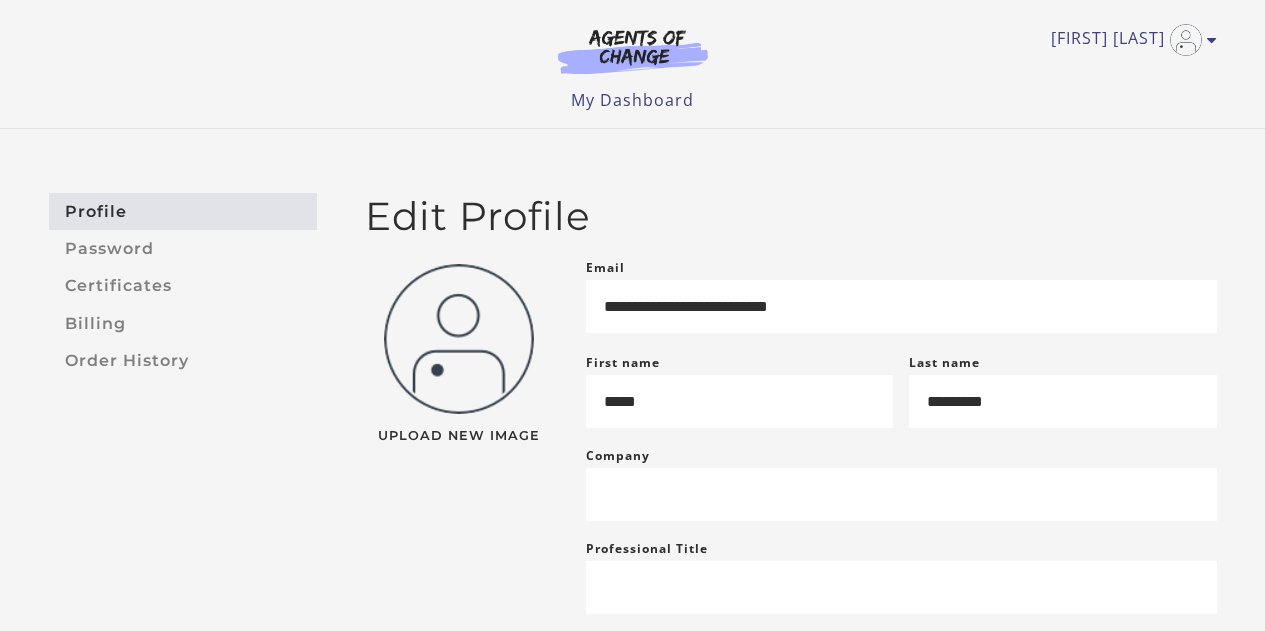 scroll, scrollTop: 0, scrollLeft: 0, axis: both 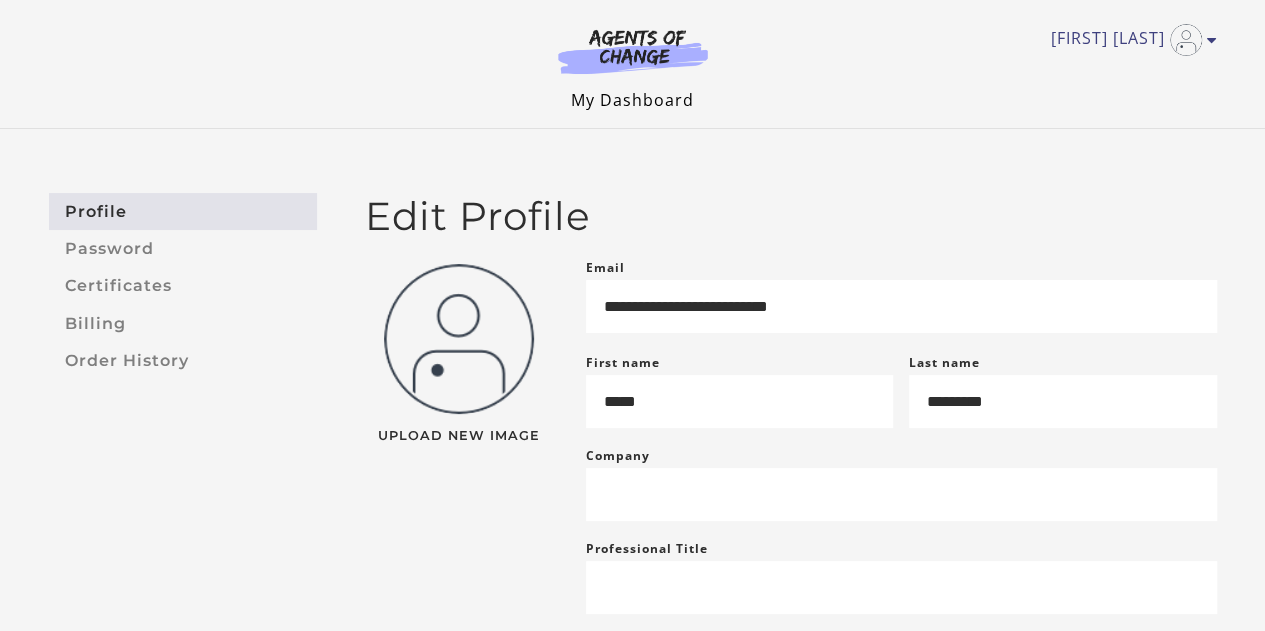 click on "My Dashboard" at bounding box center (632, 100) 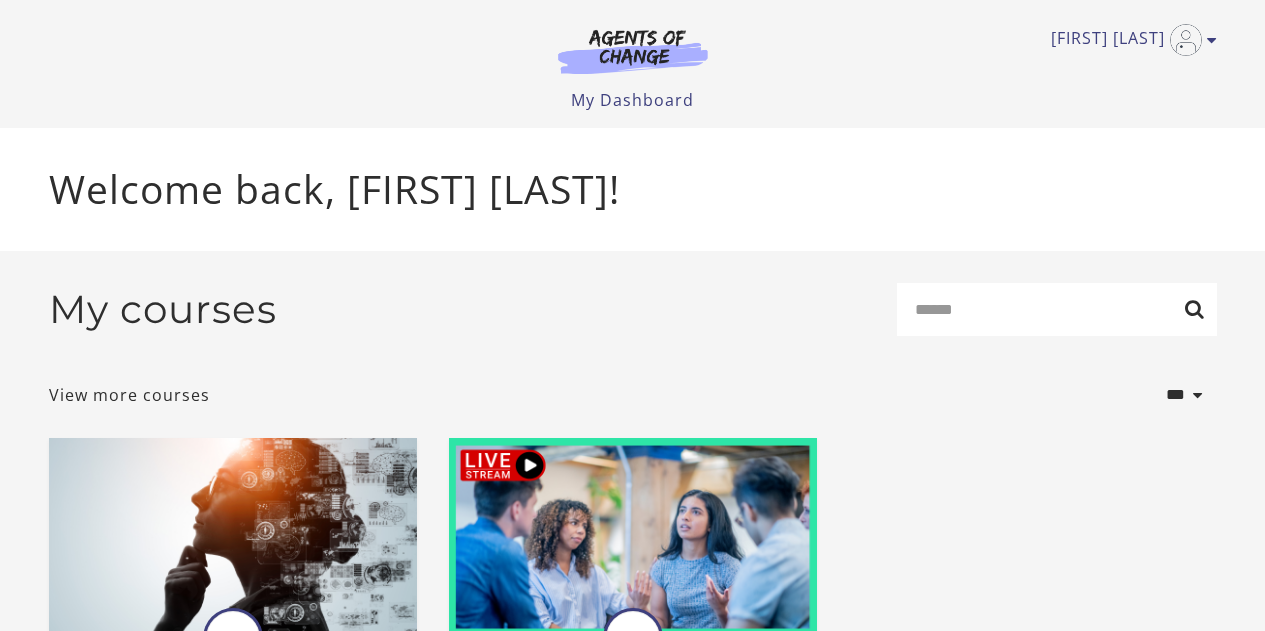 scroll, scrollTop: 0, scrollLeft: 0, axis: both 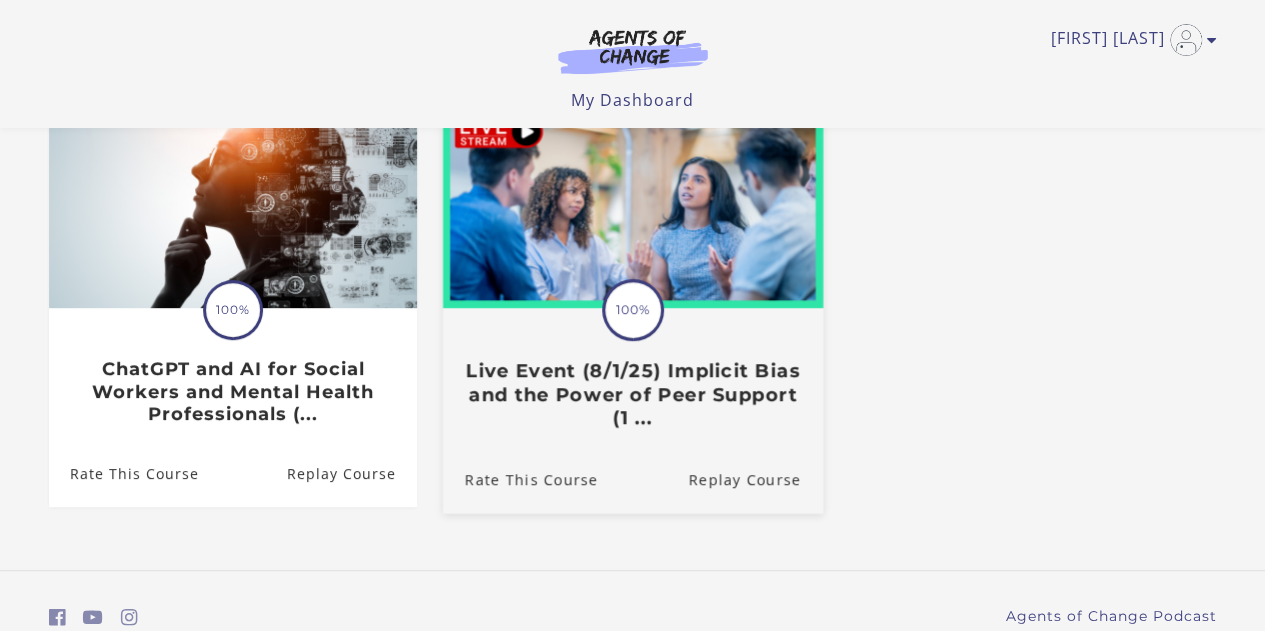 click at bounding box center [632, 205] 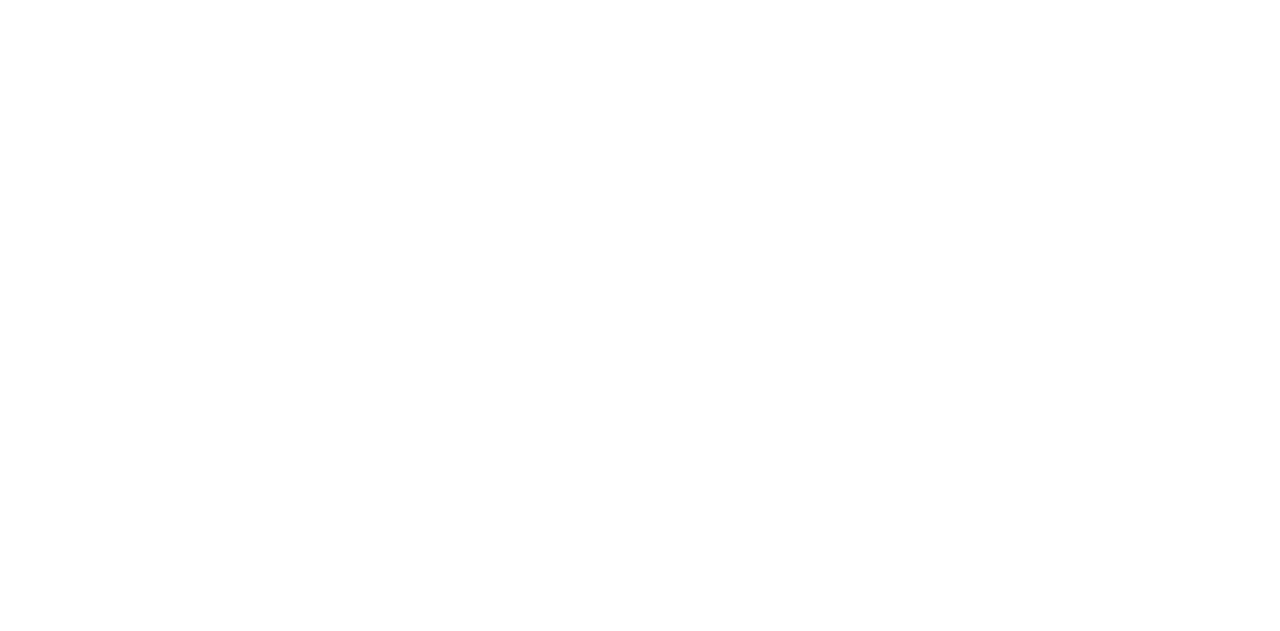 scroll, scrollTop: 0, scrollLeft: 0, axis: both 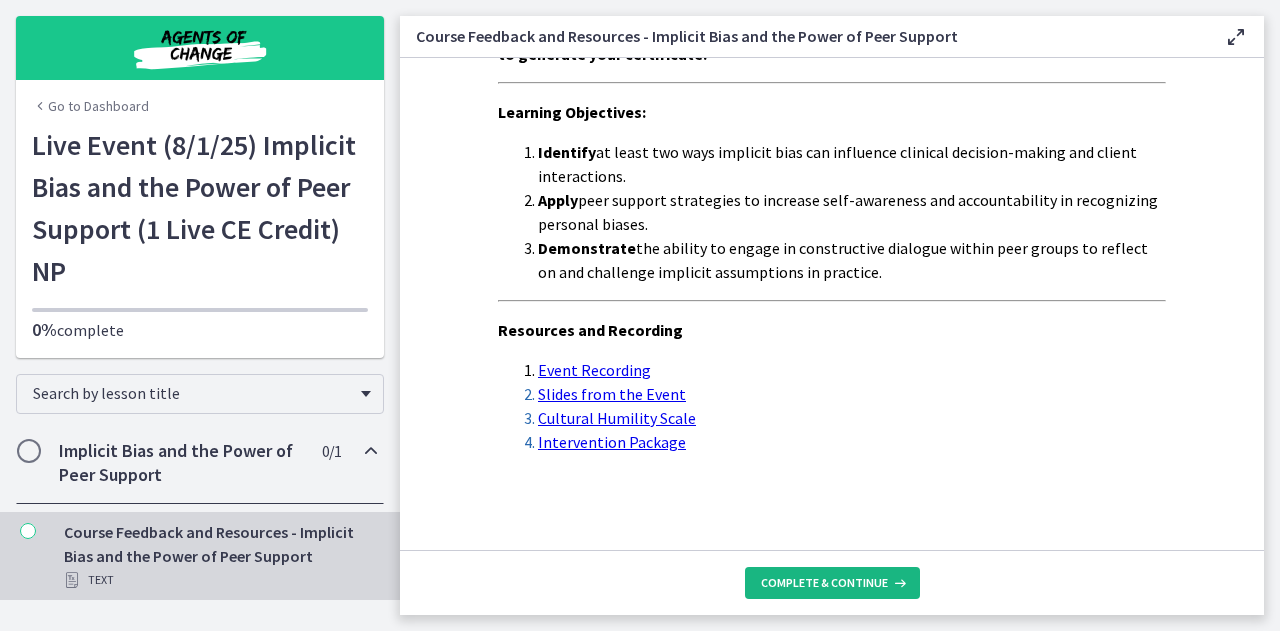 click on "Complete & continue" at bounding box center [824, 583] 